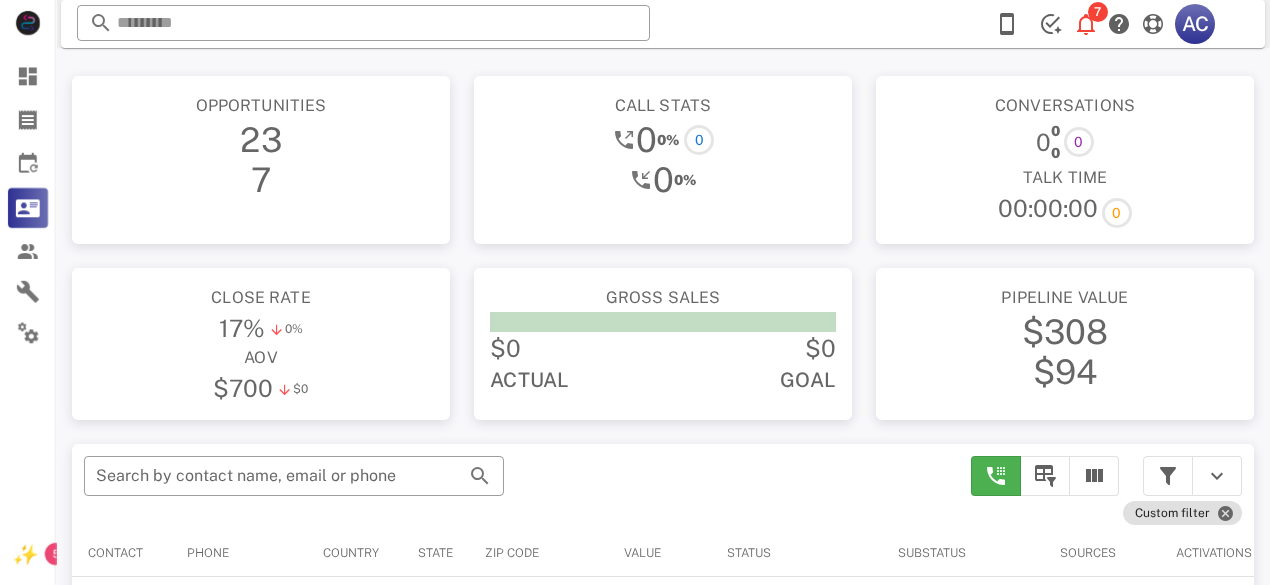 scroll, scrollTop: 378, scrollLeft: 0, axis: vertical 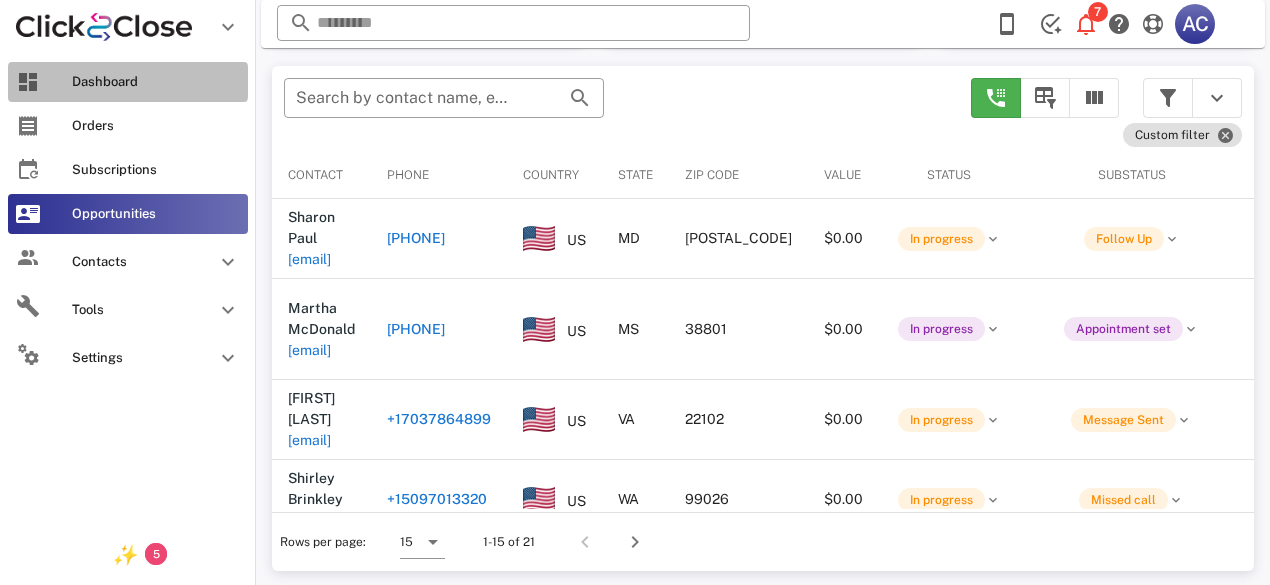 click at bounding box center [28, 82] 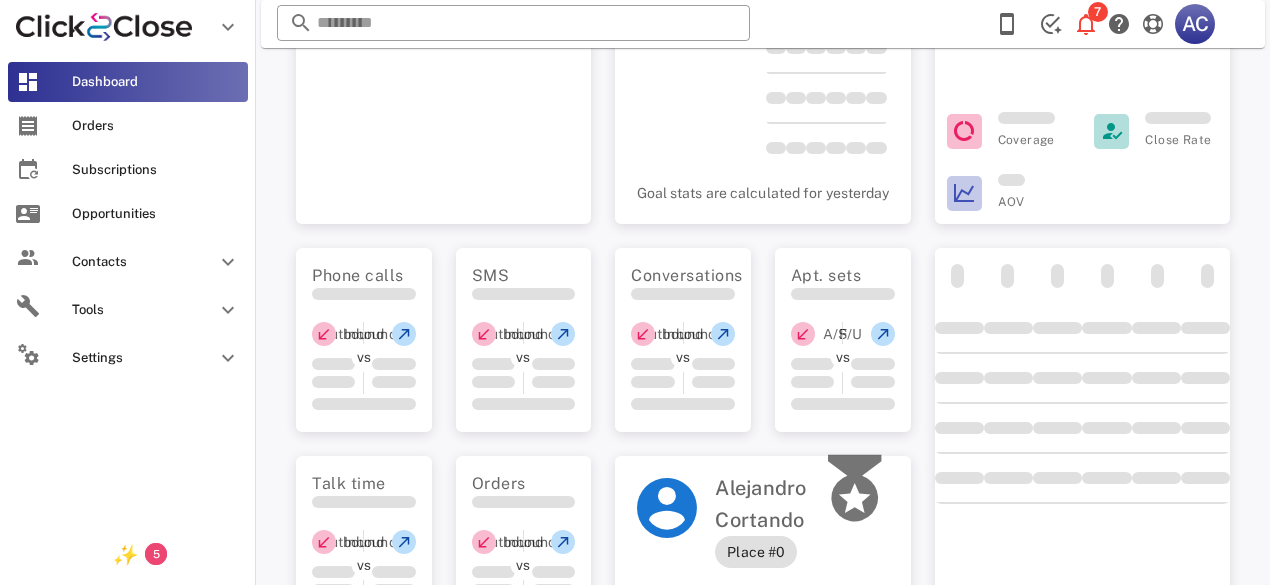 scroll, scrollTop: 0, scrollLeft: 0, axis: both 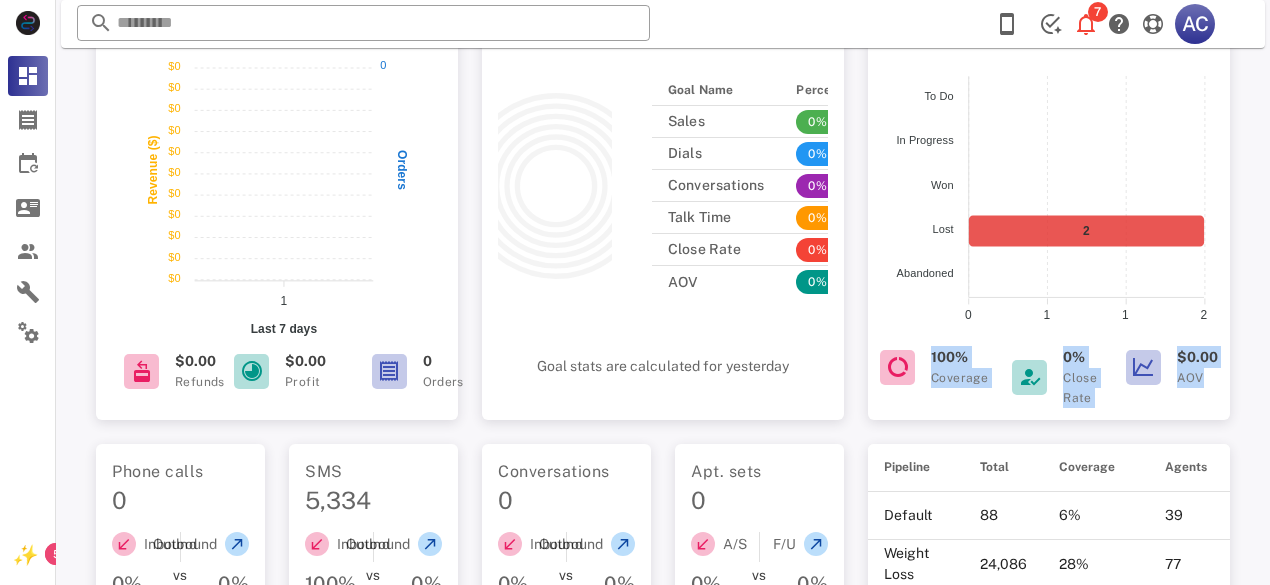 drag, startPoint x: 1249, startPoint y: 311, endPoint x: 1225, endPoint y: 384, distance: 76.843994 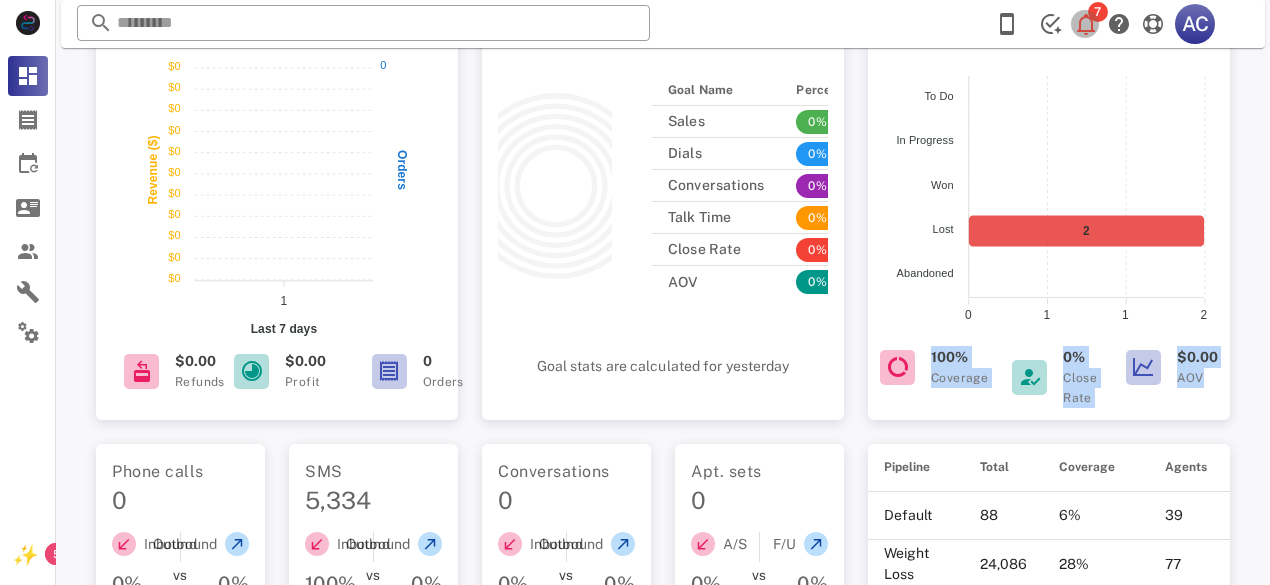 click at bounding box center (1086, 24) 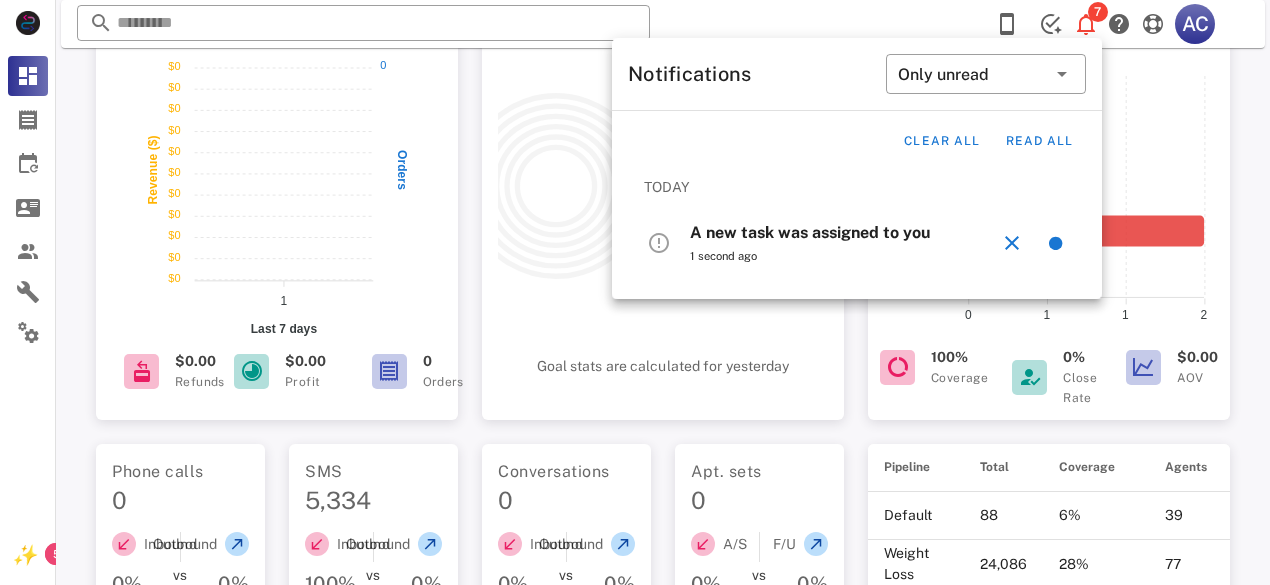 click on "A new task was assigned to you 1 second ago" at bounding box center (844, 243) 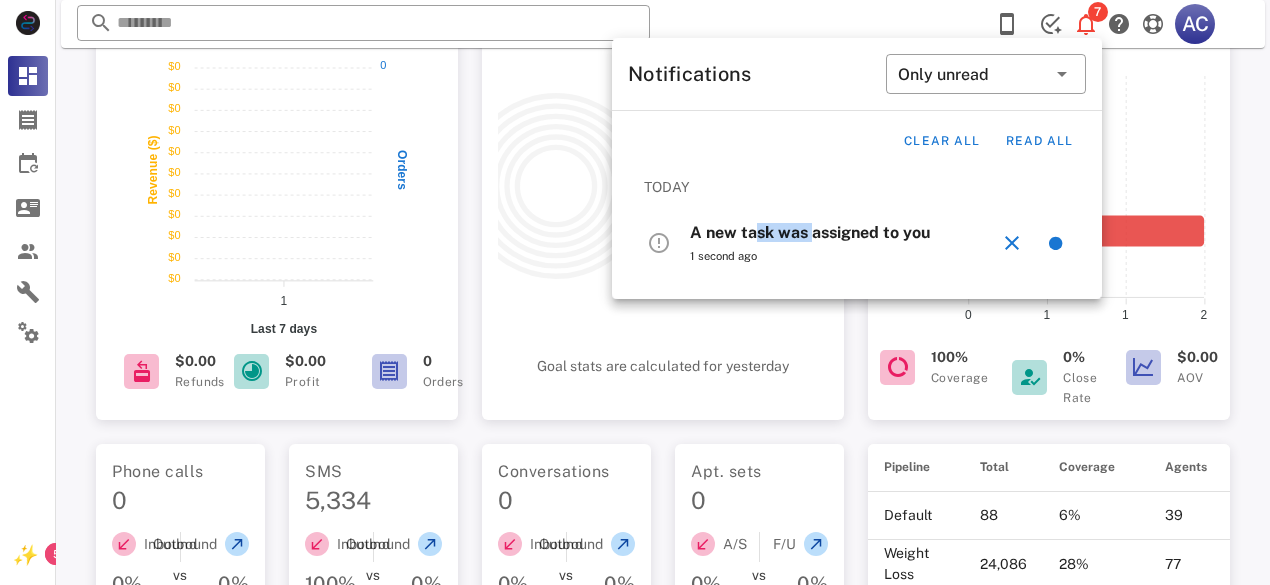 drag, startPoint x: 809, startPoint y: 216, endPoint x: 755, endPoint y: 243, distance: 60.373837 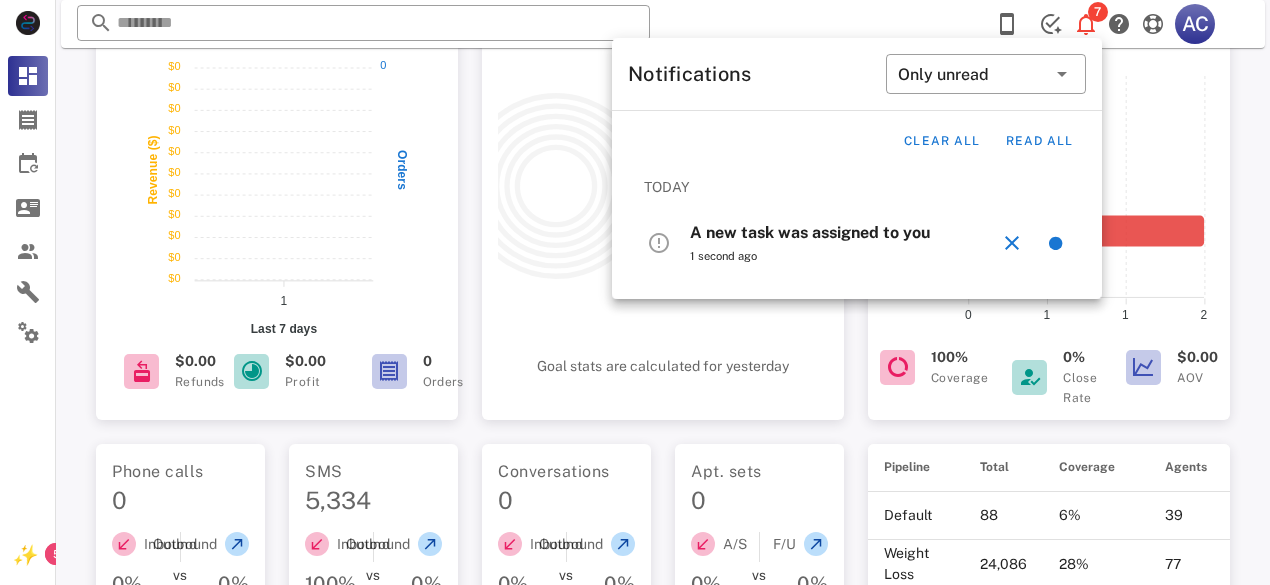 click at bounding box center (659, 243) 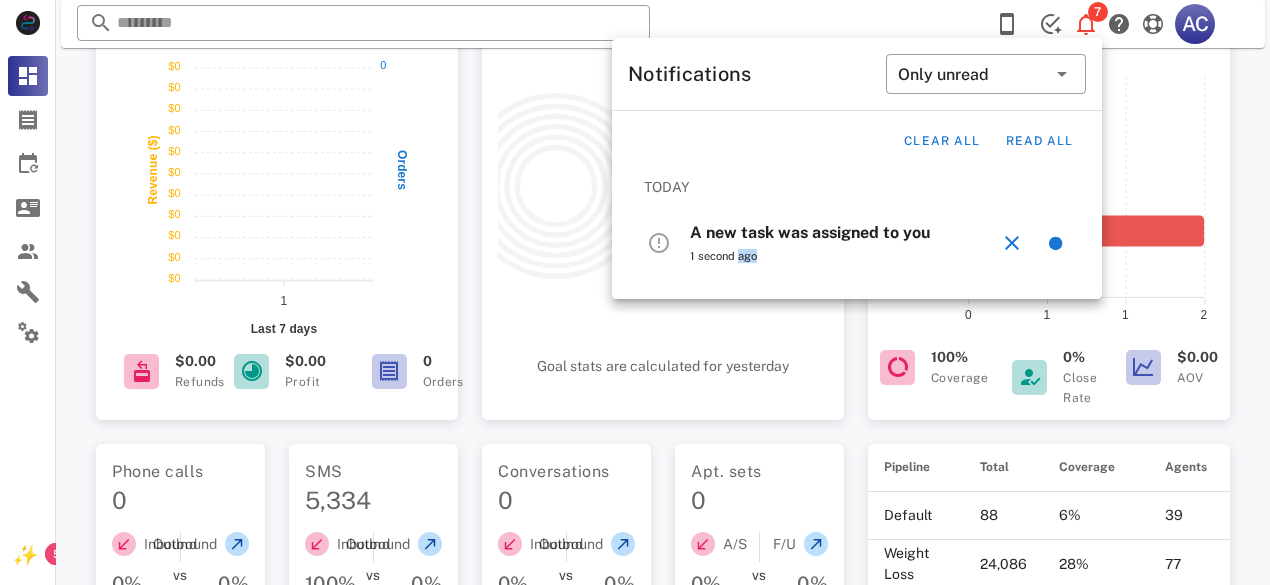 click on "1 second ago" at bounding box center [844, 256] 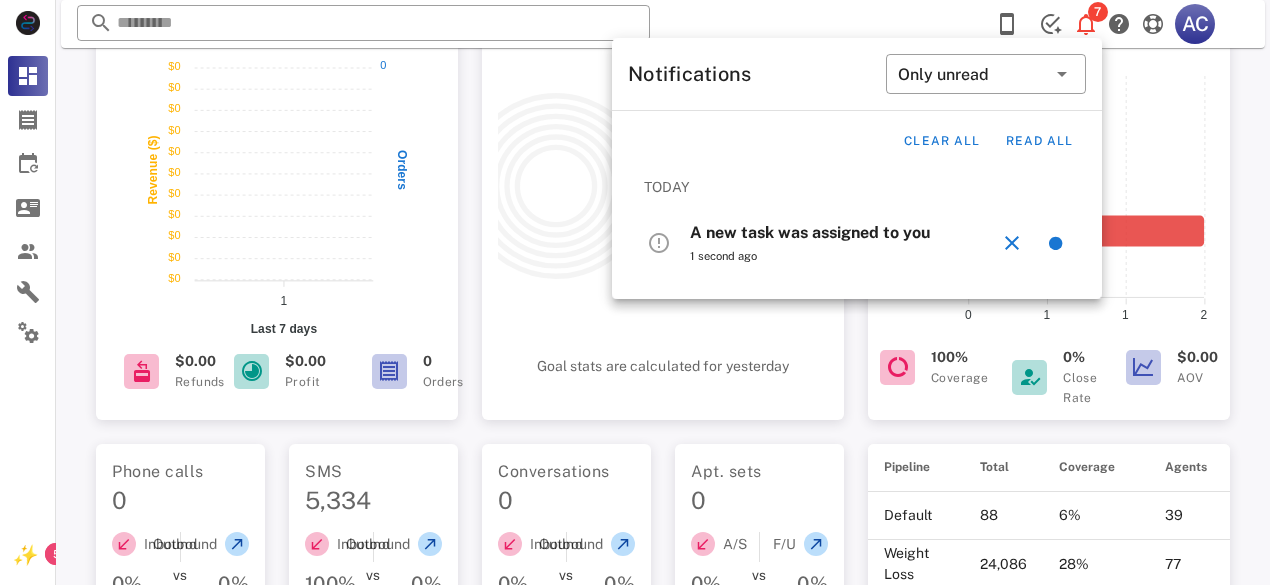 click on "A new task was assigned to you" at bounding box center [810, 232] 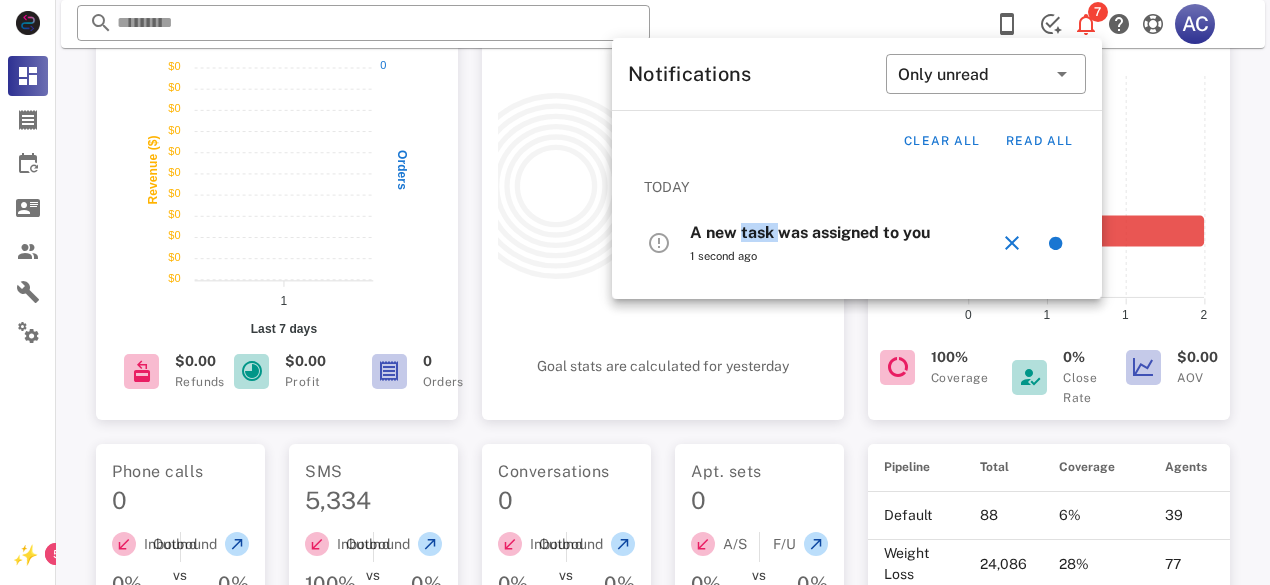 click on "A new task was assigned to you" at bounding box center (810, 232) 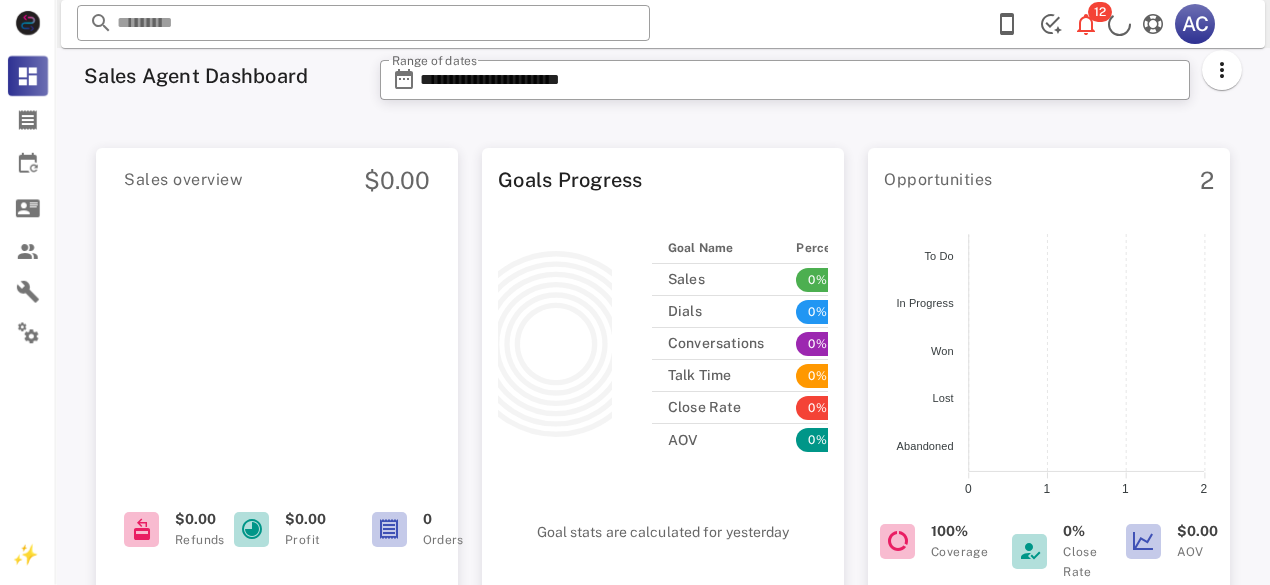 scroll, scrollTop: 0, scrollLeft: 0, axis: both 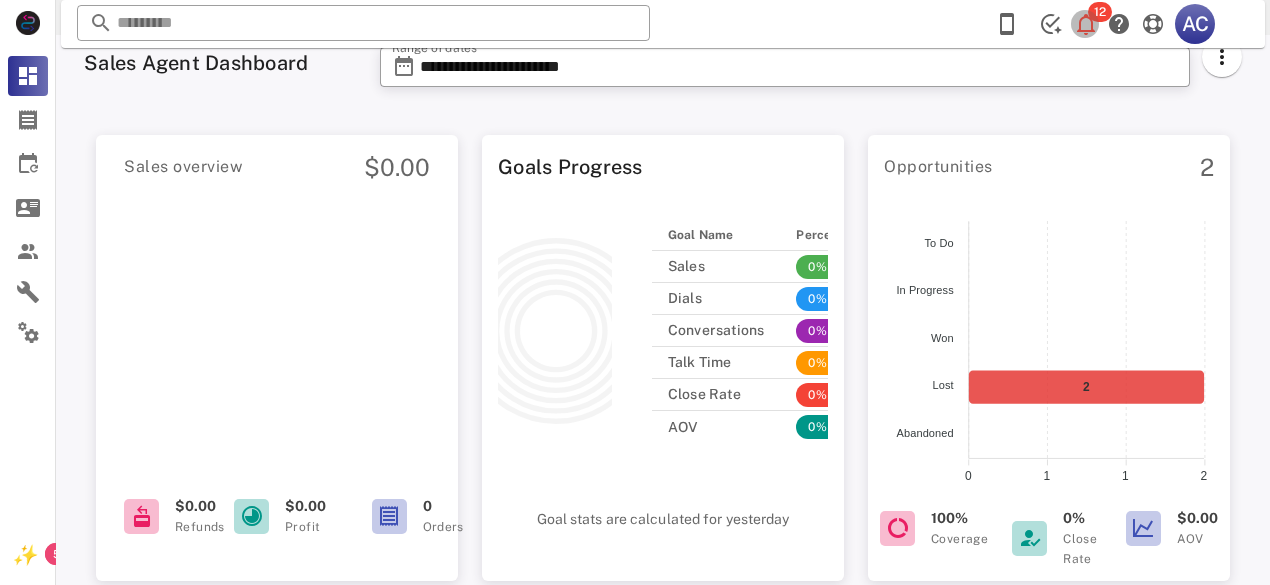 click on "12" at bounding box center [1100, 12] 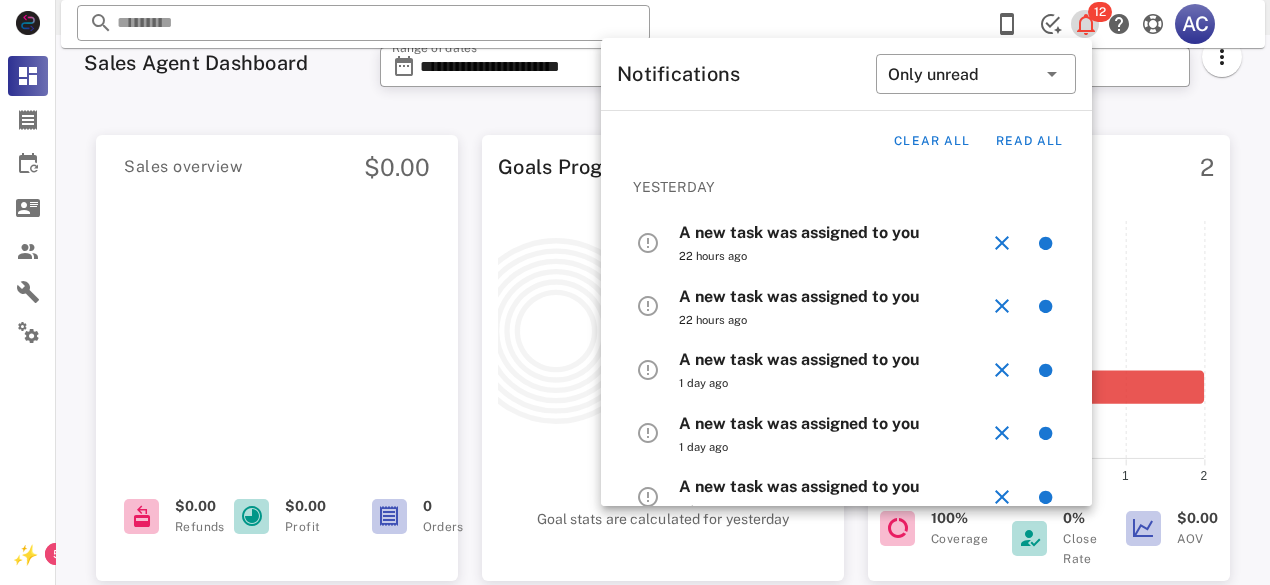 scroll, scrollTop: 0, scrollLeft: 0, axis: both 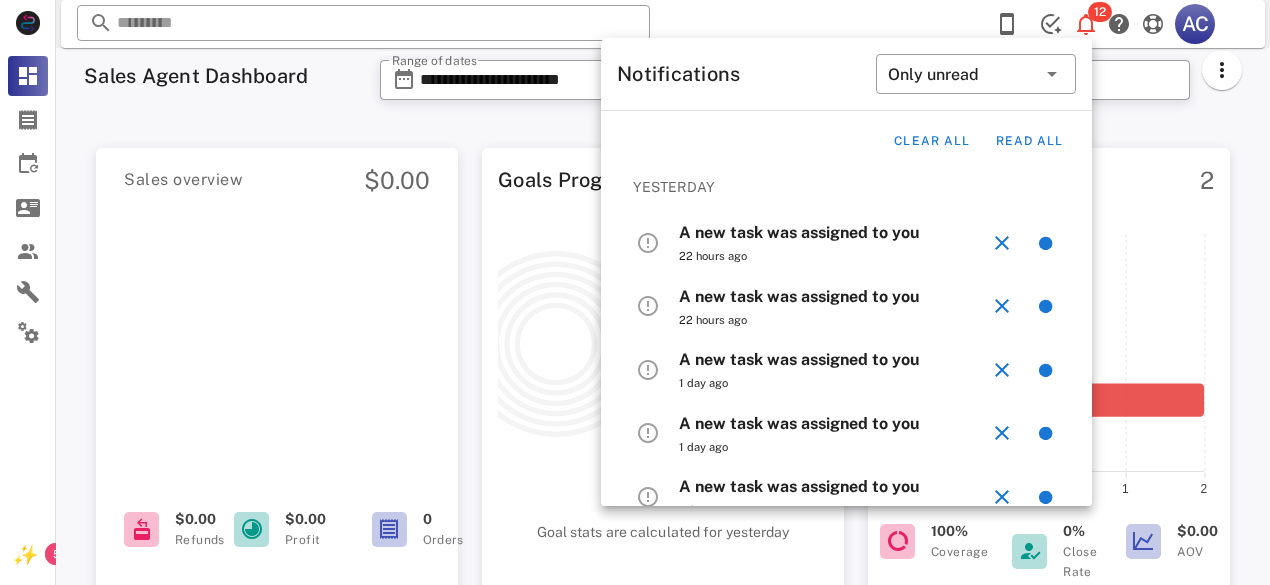click on "22 hours ago" at bounding box center [833, 256] 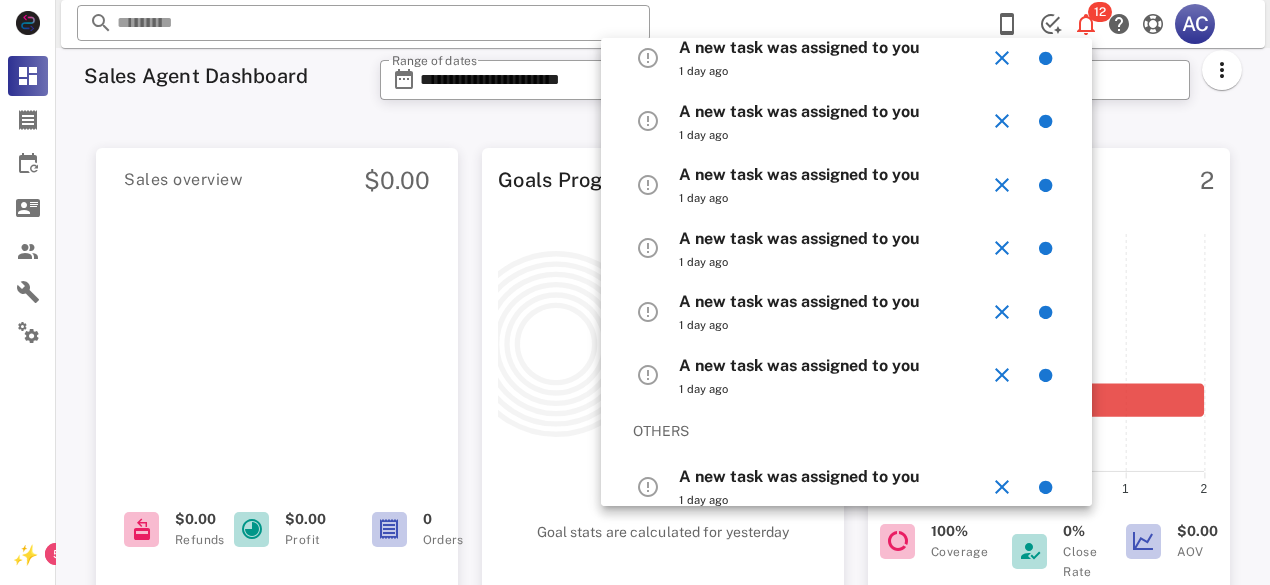 scroll, scrollTop: 538, scrollLeft: 0, axis: vertical 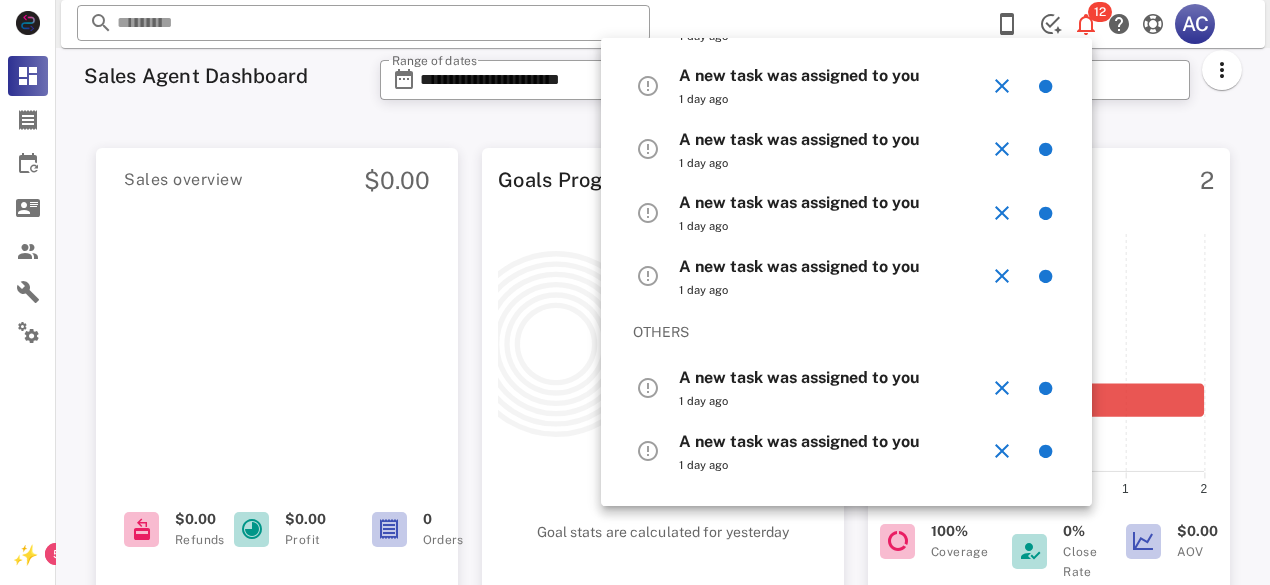 click on "A new task was assigned to you" at bounding box center (799, 377) 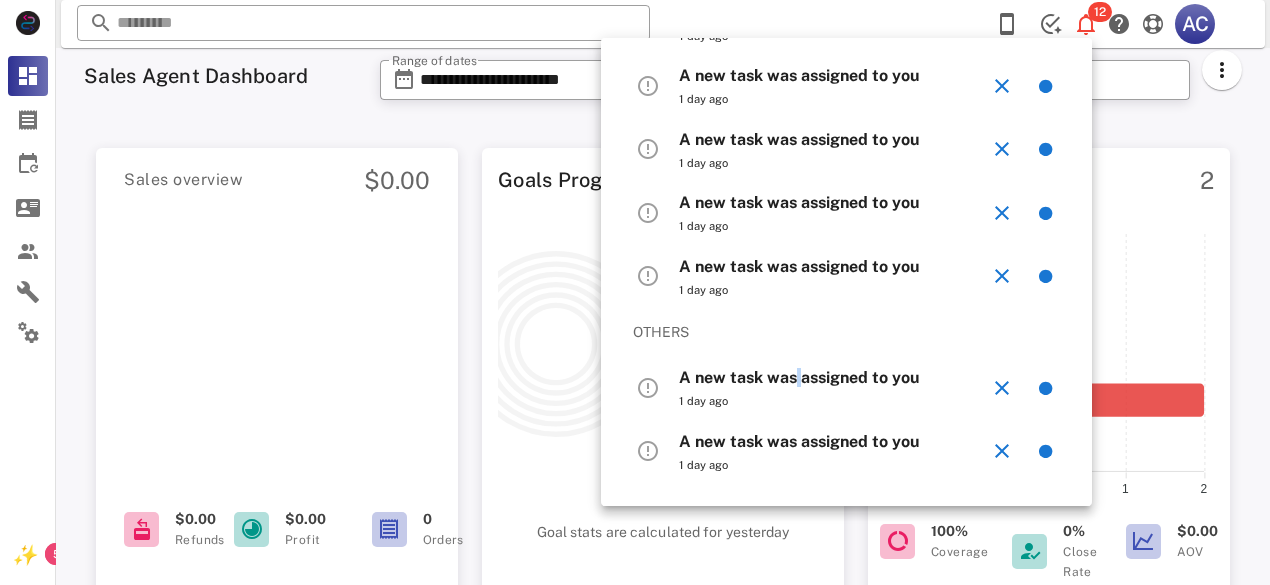 click on "A new task was assigned to you" at bounding box center (799, 377) 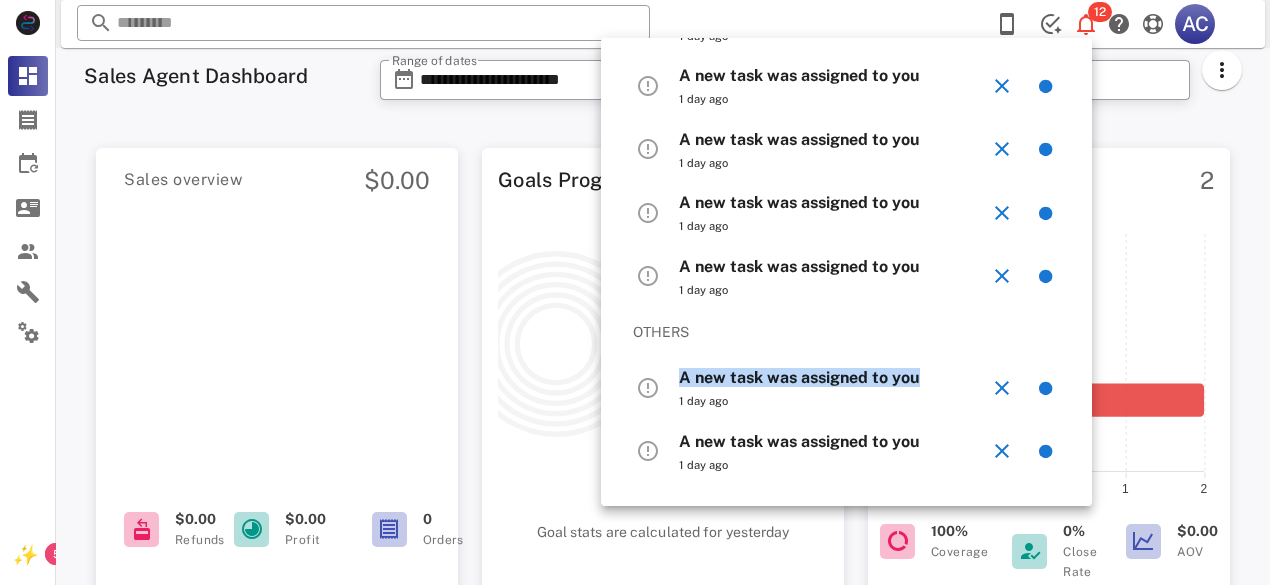 click on "A new task was assigned to you" at bounding box center (799, 377) 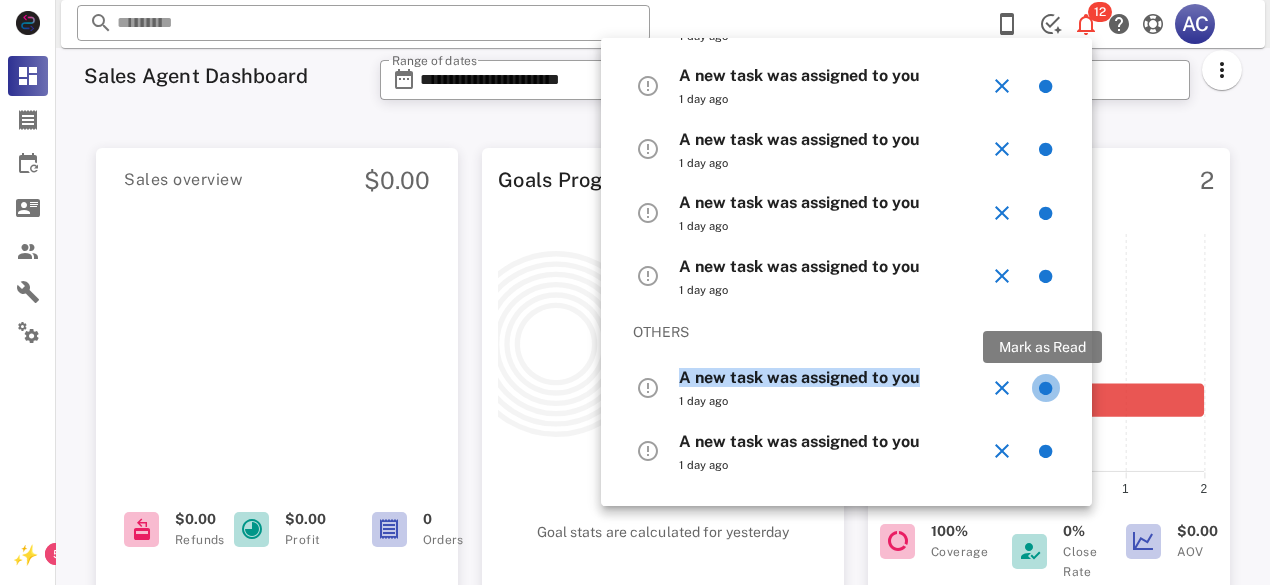 click at bounding box center [1046, 388] 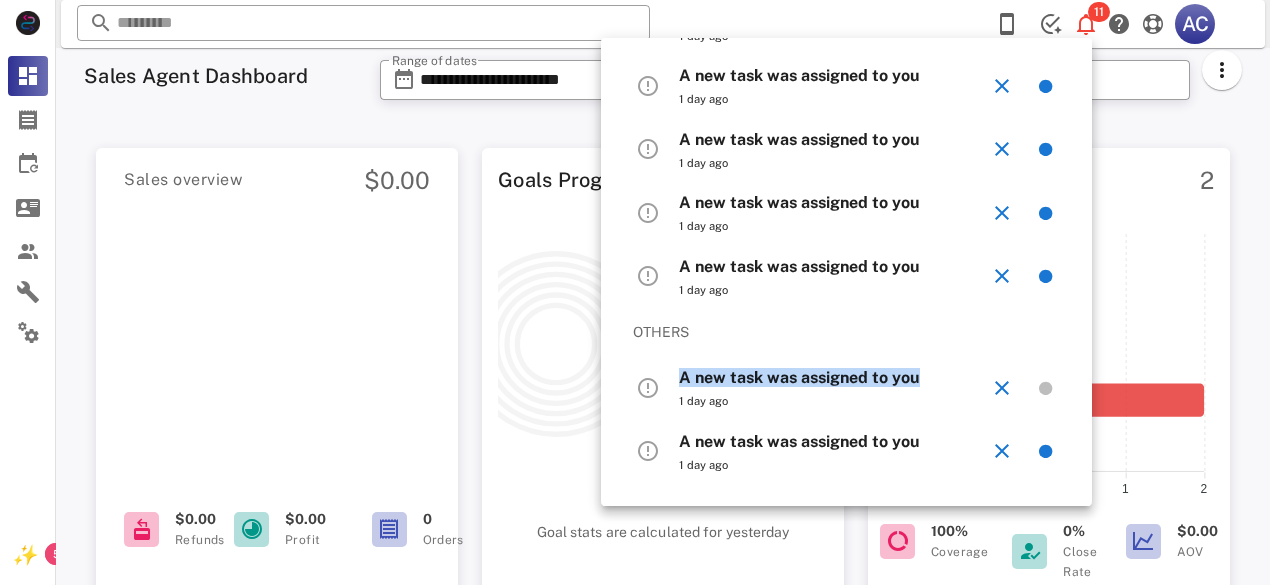 scroll, scrollTop: 536, scrollLeft: 0, axis: vertical 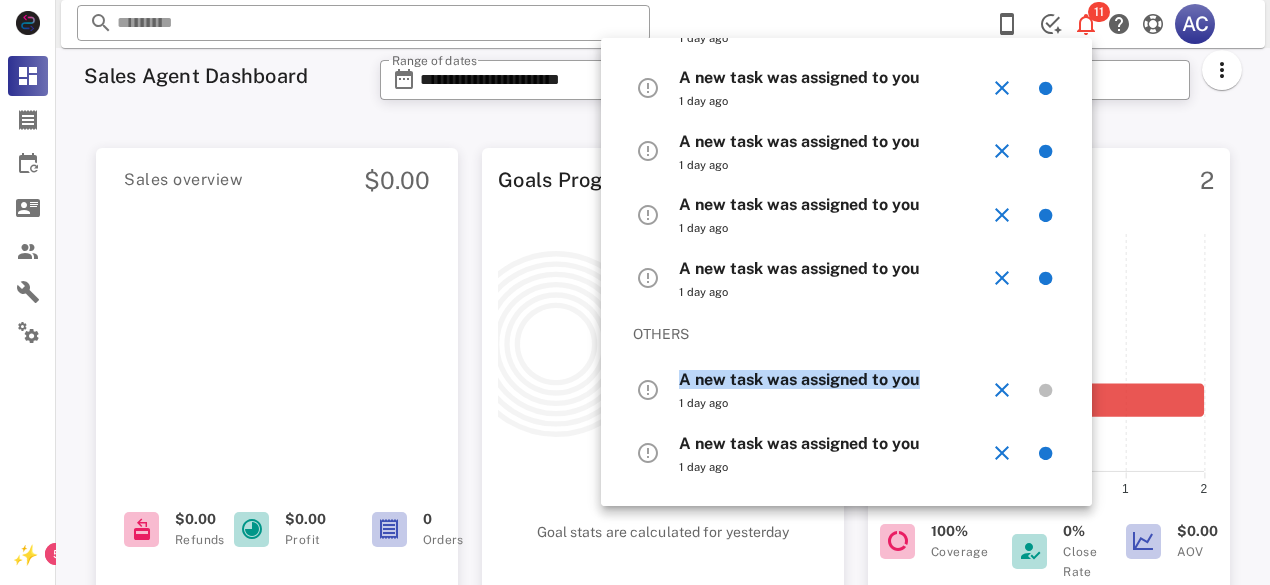 click at bounding box center (648, 390) 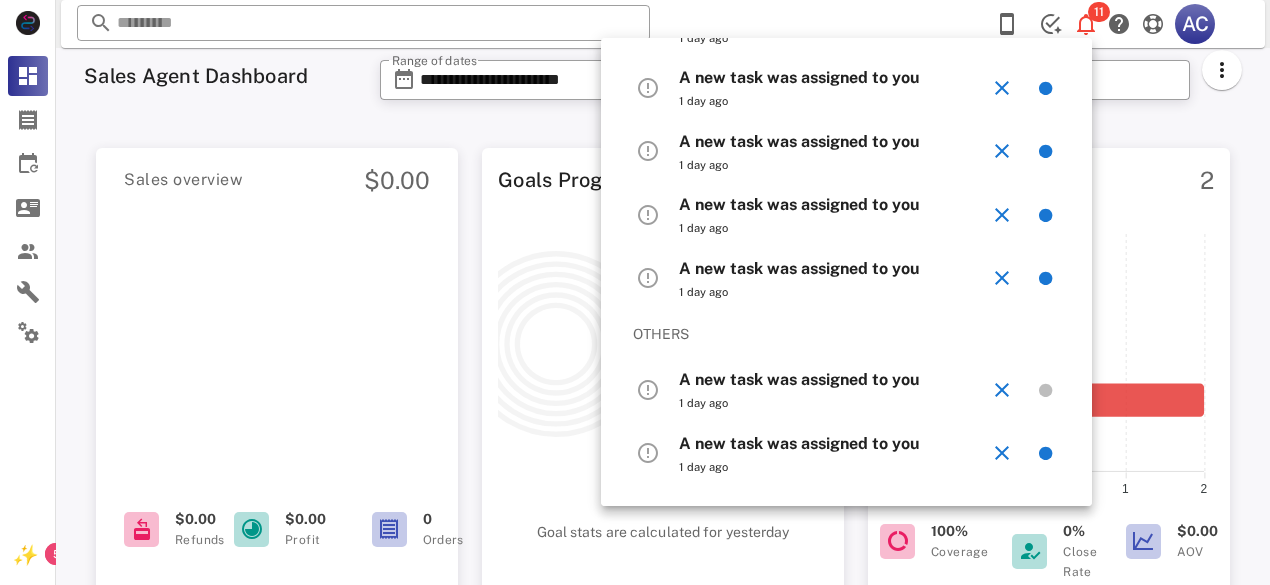 click on "Sales overview  $0.00 $0.00 Refunds $0.00 Profit 0 Orders Goals Progress Goal Name Percentage  Sales   0%   Dials   0%   Conversations   0%   Talk Time   0%   Close Rate   0%   AOV   0%  Goal stats are calculated for yesterday  Opportunities  2 2 To Do To Do In Progress In Progress Won Won Lost Lost Abandoned Abandoned 2 2 1 1 1 1 0 0 100% Coverage 0% Close Rate $0.00 AOV  Phone calls  0 Inbound 0%  0   VS  Outbound 0% 0  SMS  5,334 Inbound 100%  5,334   VS  Outbound 0% 0  Conversations  0 Inbound 0%  0   VS  Outbound 0% 0  Apt. sets  0 A/S 0%  0   VS  F/U 0% 0  Talk time  0 Inbound 0%  0   VS  Outbound 0% 0  Orders  0 Inbound 0%  0   VS  Outbound 0% 0 Alejandro Cortando Place #65 Pipeline Total Coverage Agents Orders Default 88 6% 39 103 Weight Loss 24,086 28% 77 30 order Call  Type   Channel  Subtotal Shipping Taxes Total Payout Date No data available Rows per page: 15  No results" at bounding box center (663, 688) 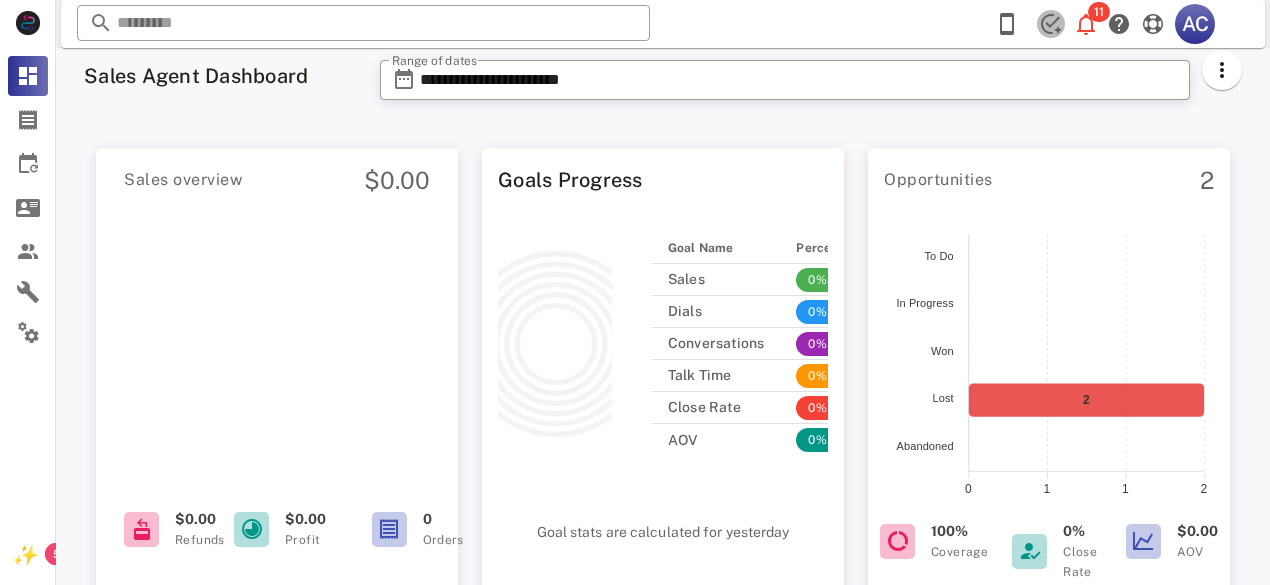 click at bounding box center (1051, 24) 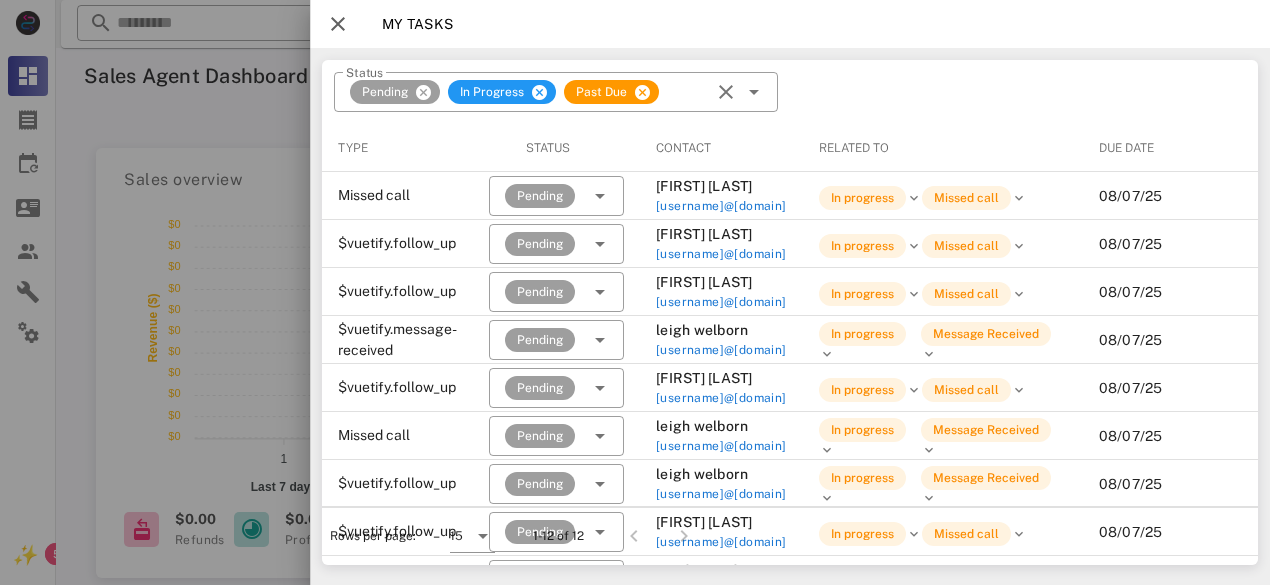 click at bounding box center [338, 24] 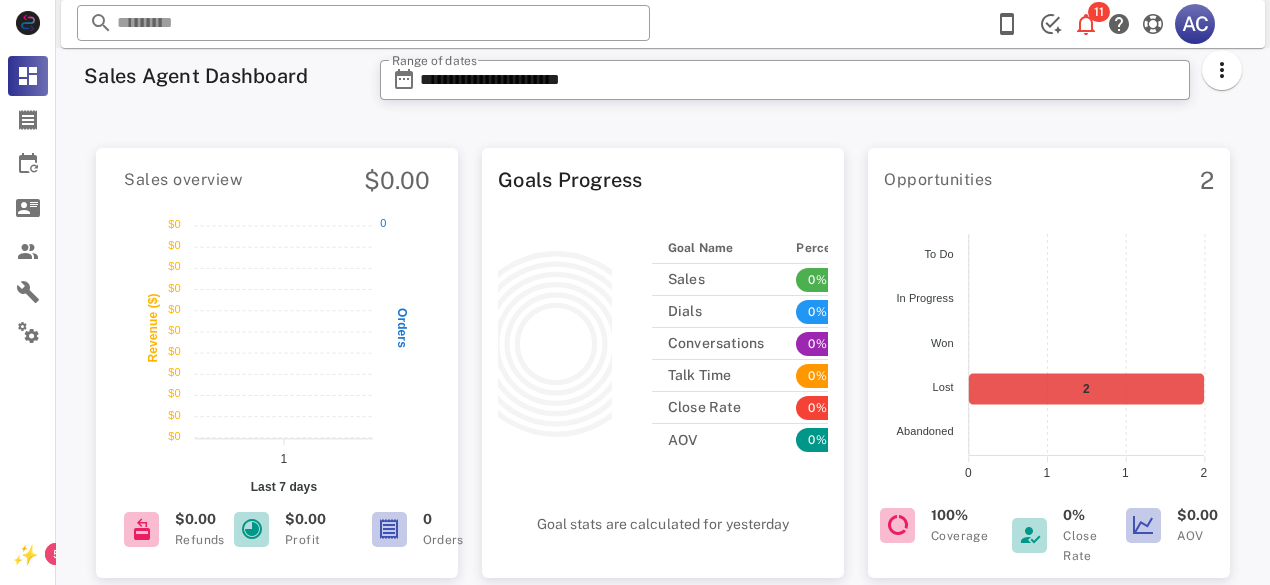scroll, scrollTop: 62, scrollLeft: 0, axis: vertical 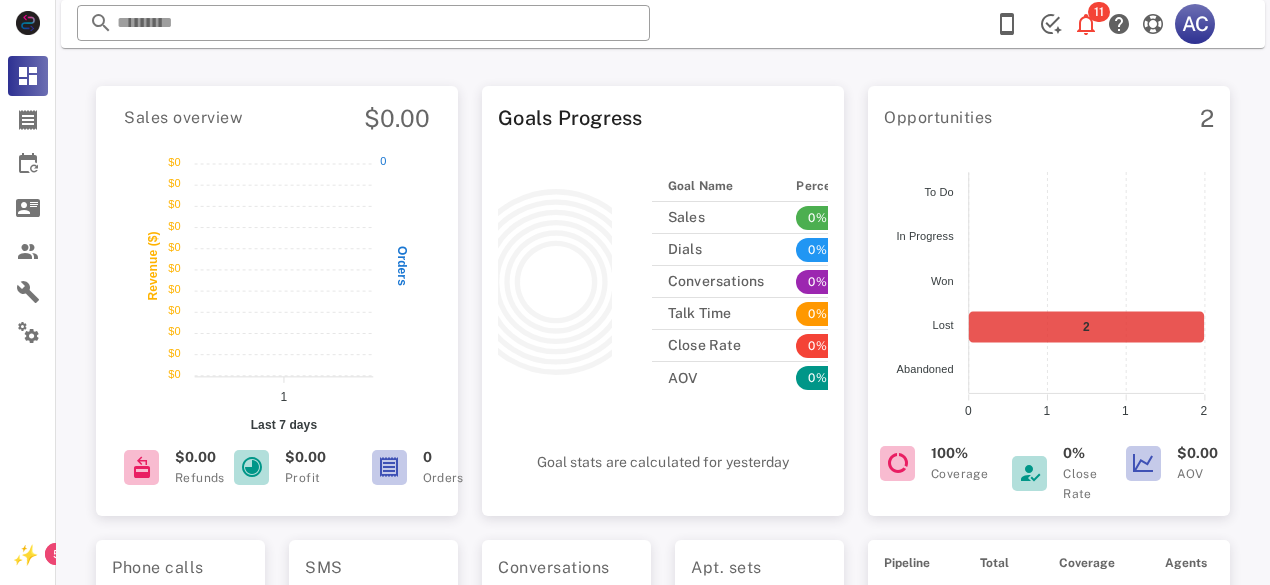 click on "2" at bounding box center (1207, 118) 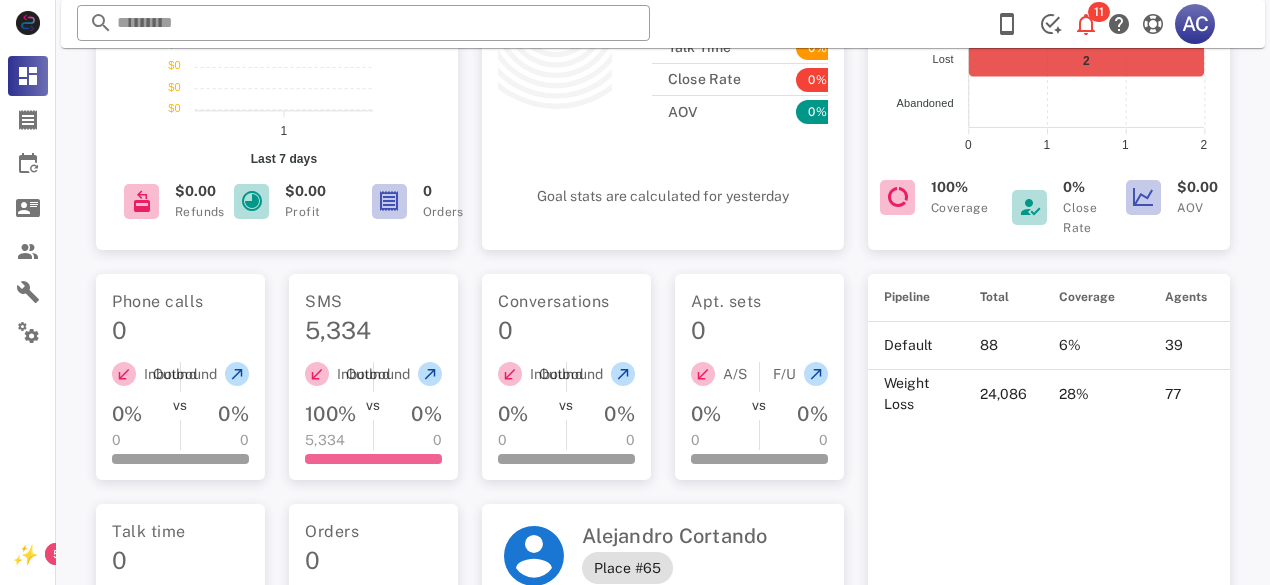 scroll, scrollTop: 394, scrollLeft: 0, axis: vertical 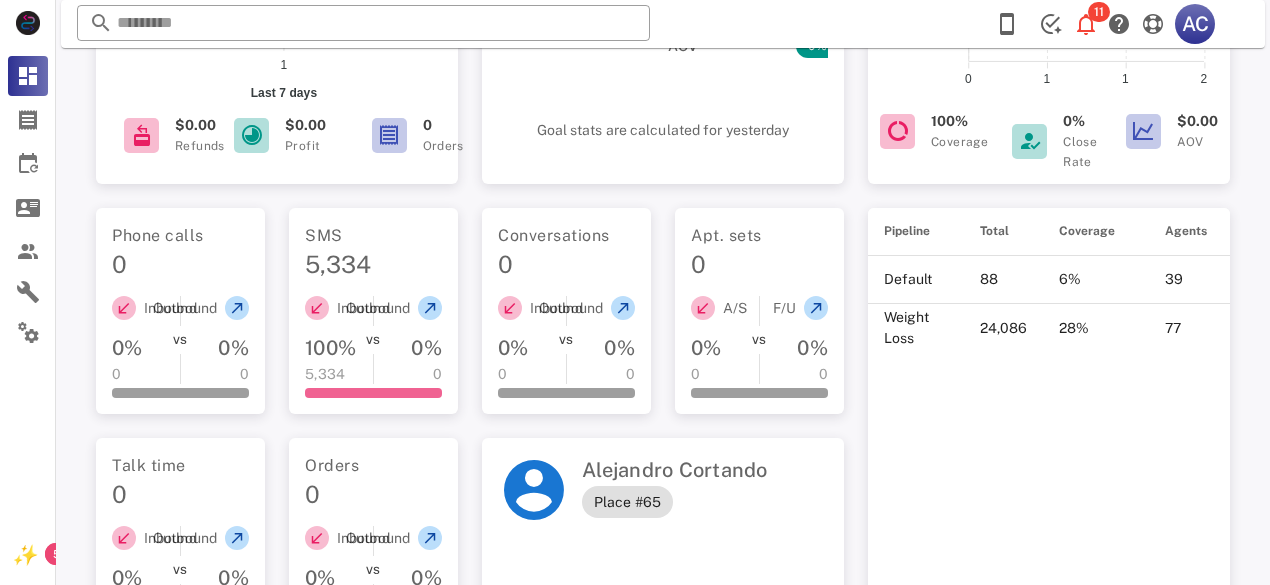 click on "Outbound" at bounding box center (378, 308) 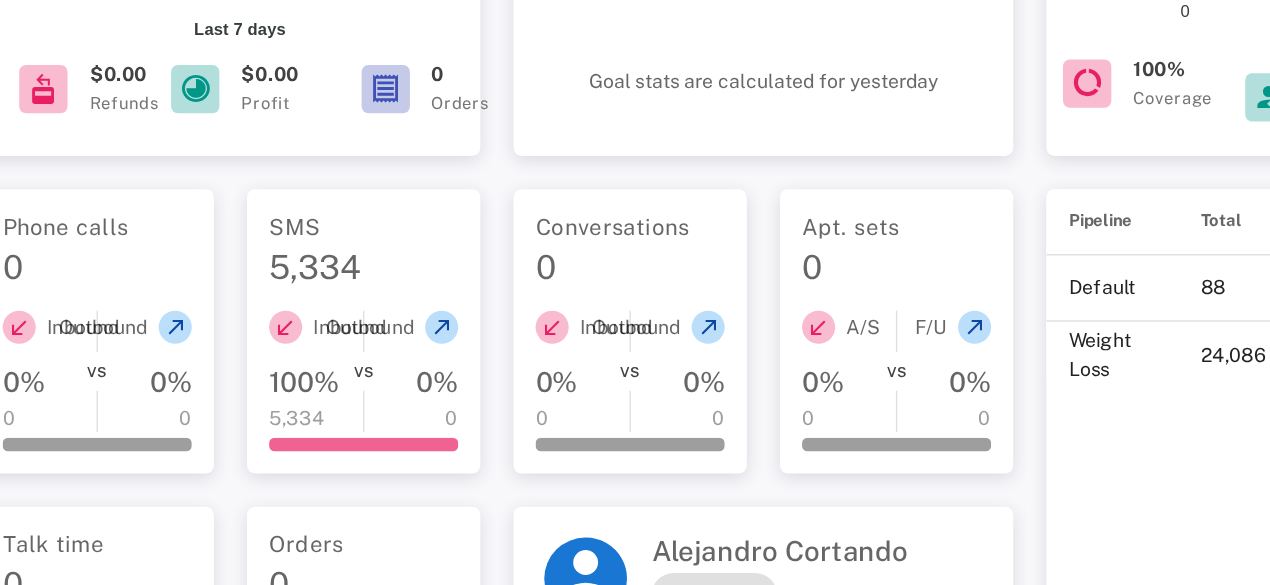 scroll, scrollTop: 388, scrollLeft: 0, axis: vertical 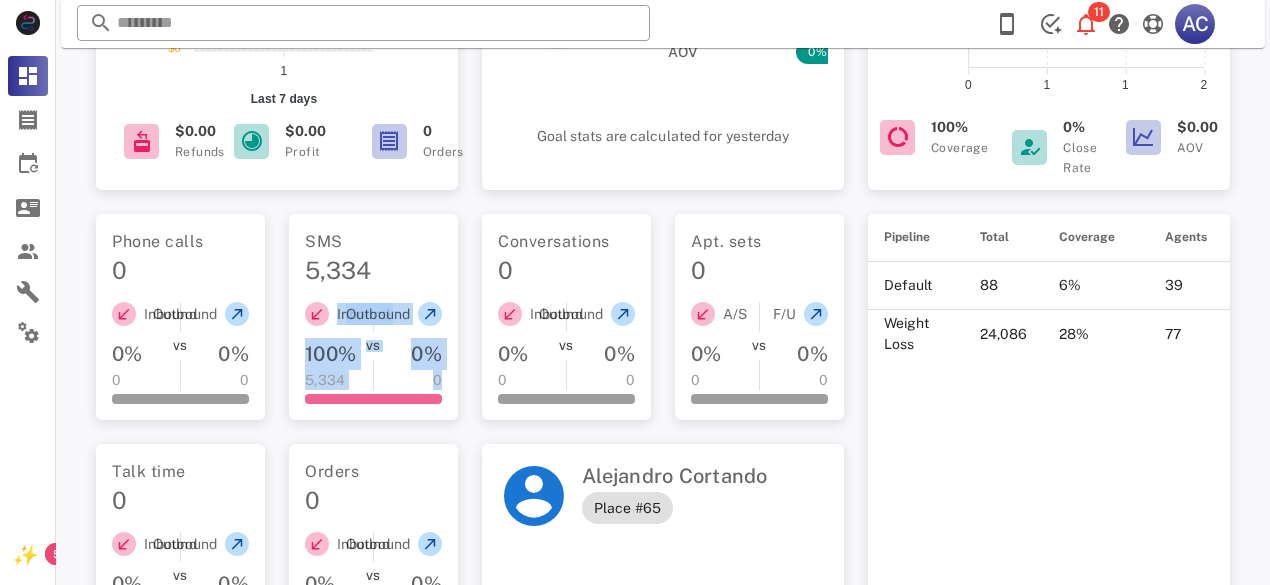 drag, startPoint x: 399, startPoint y: 279, endPoint x: 406, endPoint y: 423, distance: 144.17004 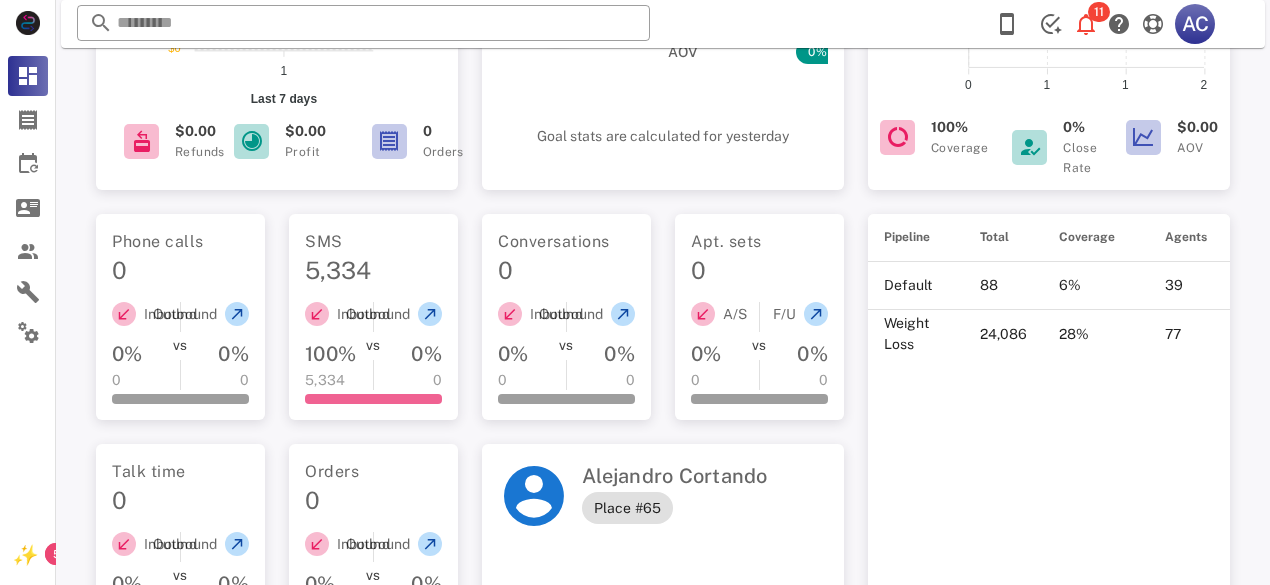 click on "Sales overview  $0.00 $0 $0 $0 $0 $0 $0 $0 $0 $0 $0 $0 $0 $0 $0 $0 $0 $0 $0 $0 $0 $0 $0 Revenue ($) 1 1 Last 7 days 0 0 Orders $0.00 Refunds $0.00 Profit 0 Orders" at bounding box center [277, -25] 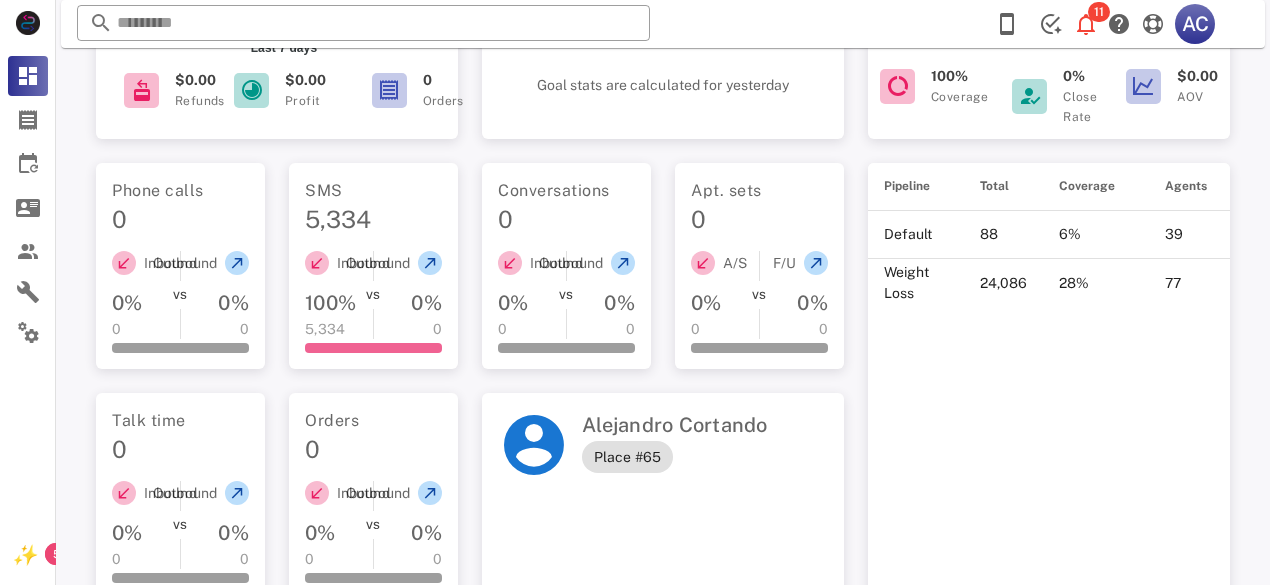 scroll, scrollTop: 437, scrollLeft: 0, axis: vertical 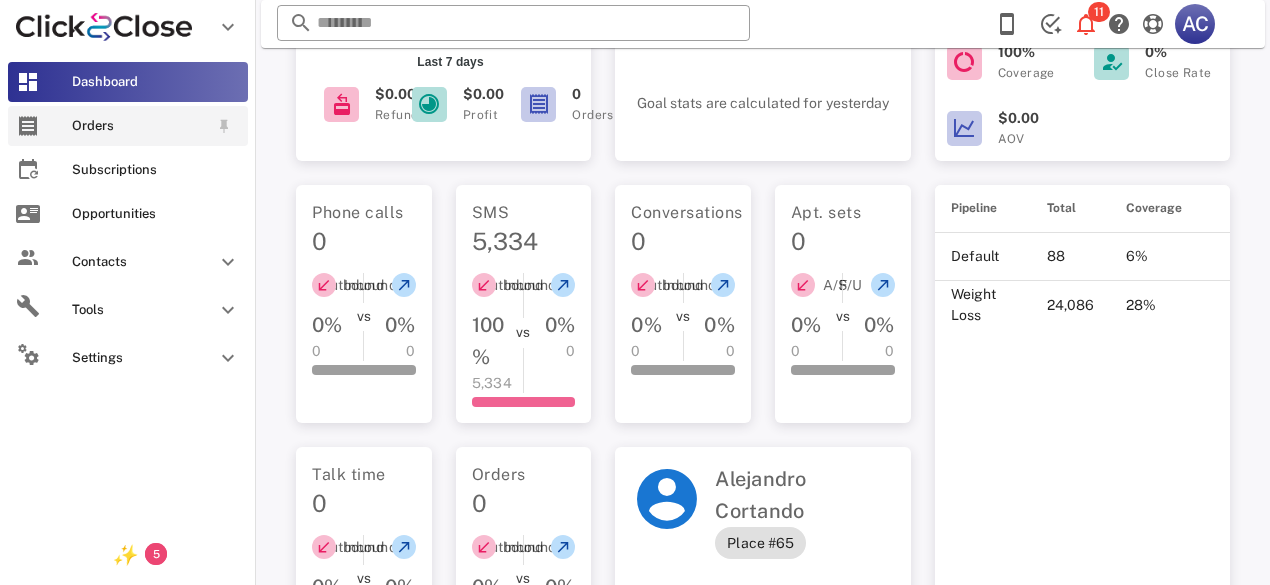 click at bounding box center (28, 126) 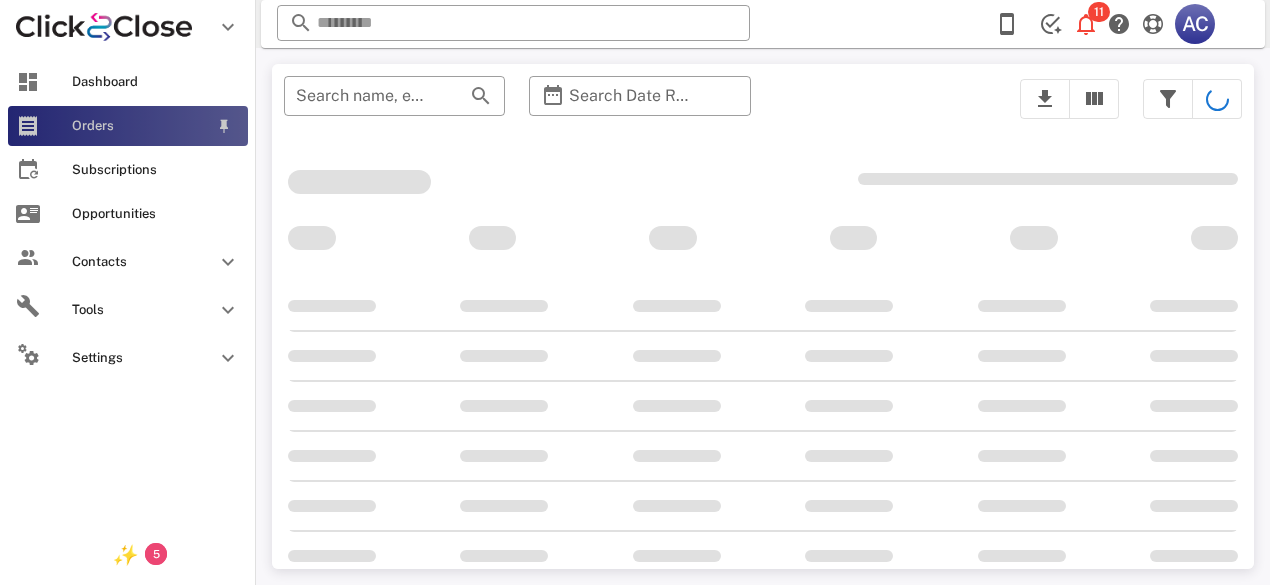 scroll, scrollTop: 0, scrollLeft: 0, axis: both 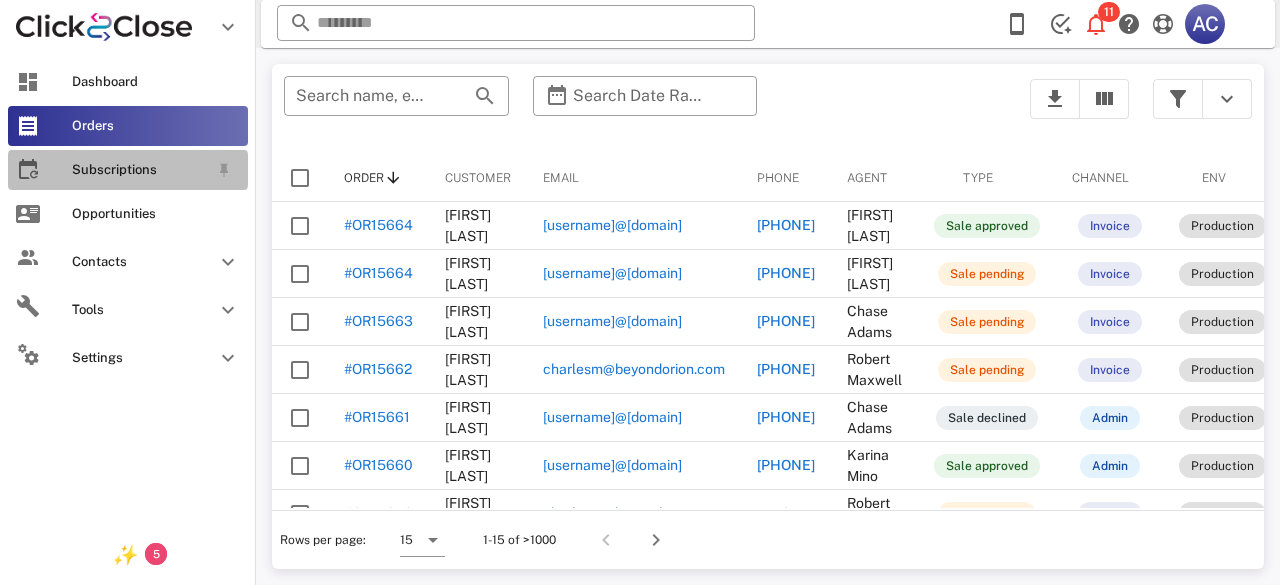 click on "Subscriptions" at bounding box center (140, 170) 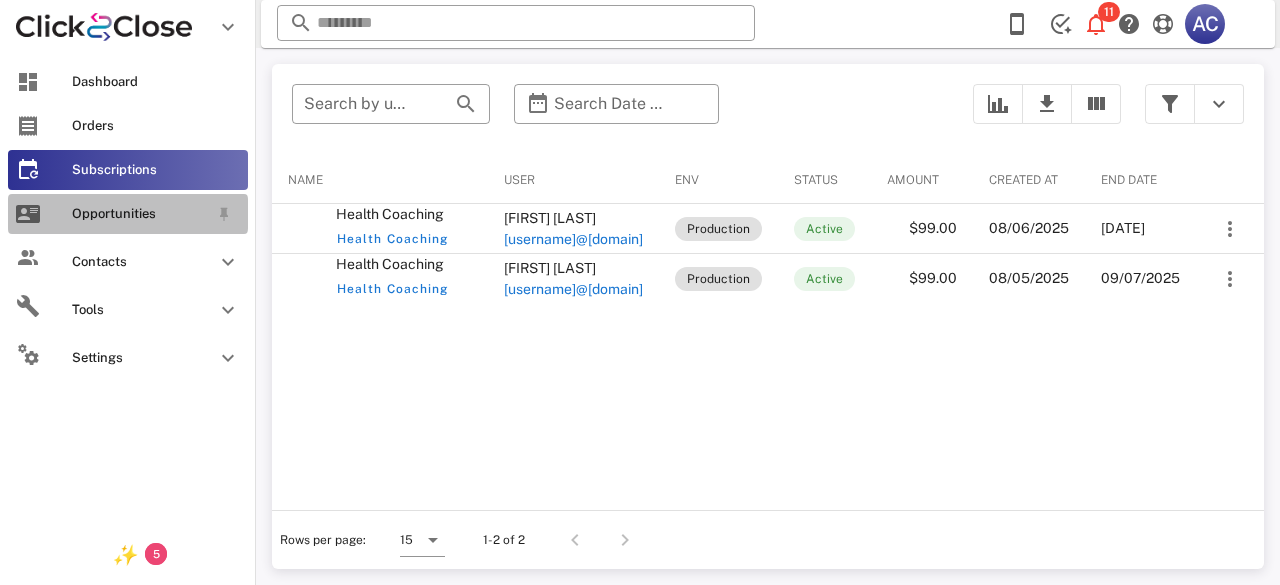 click on "Opportunities" at bounding box center [140, 214] 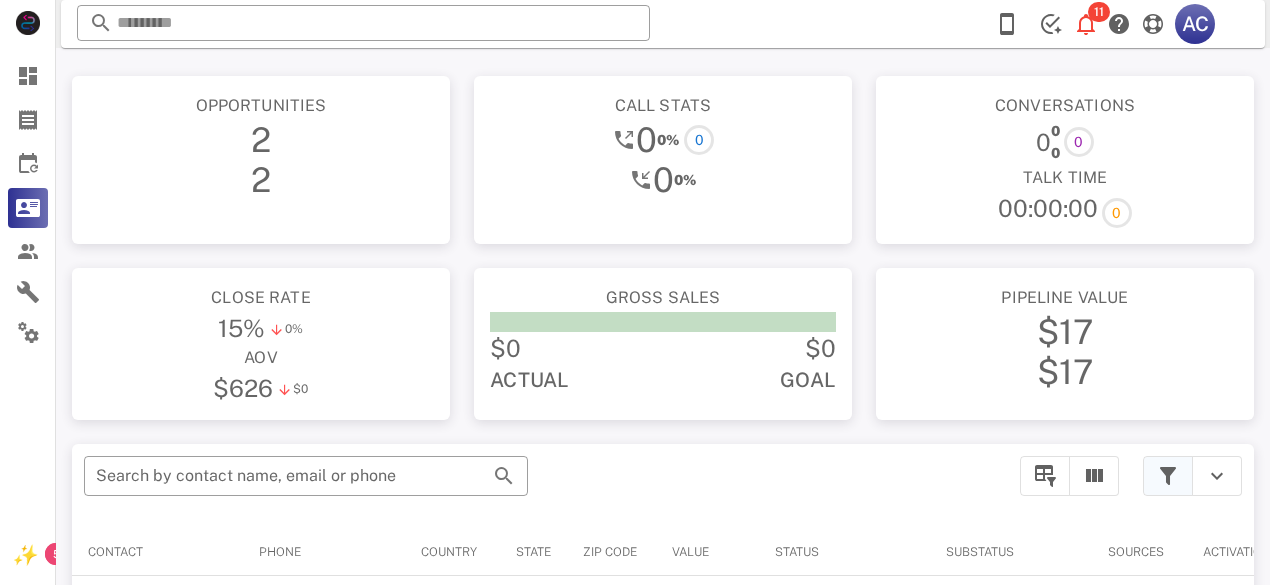 scroll, scrollTop: 1, scrollLeft: 0, axis: vertical 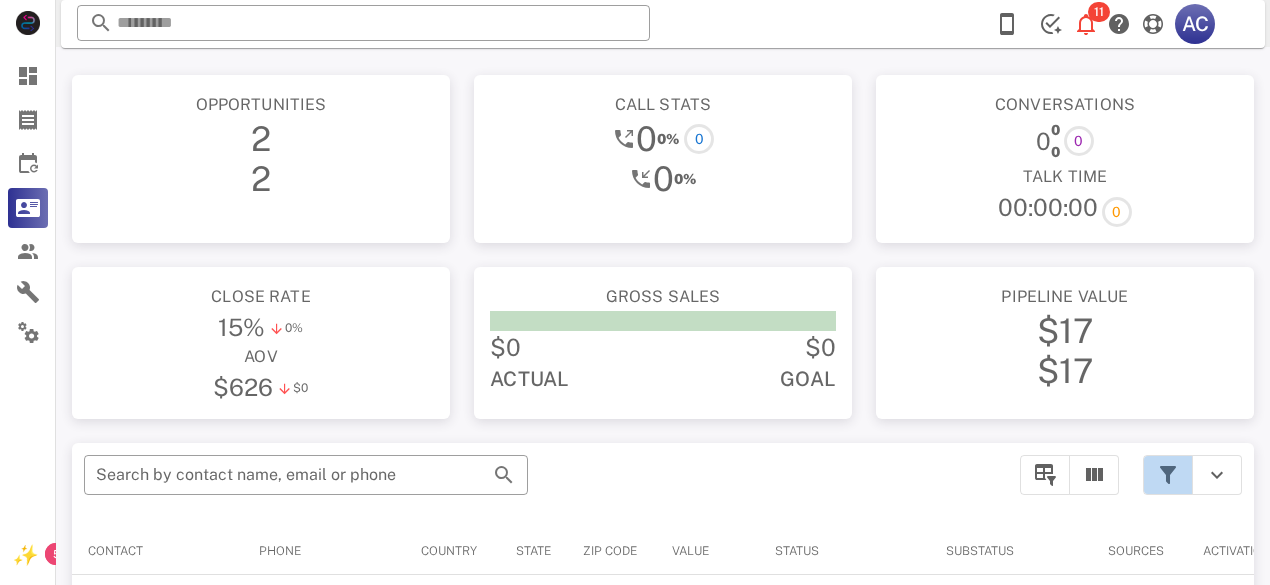 click at bounding box center [1168, 475] 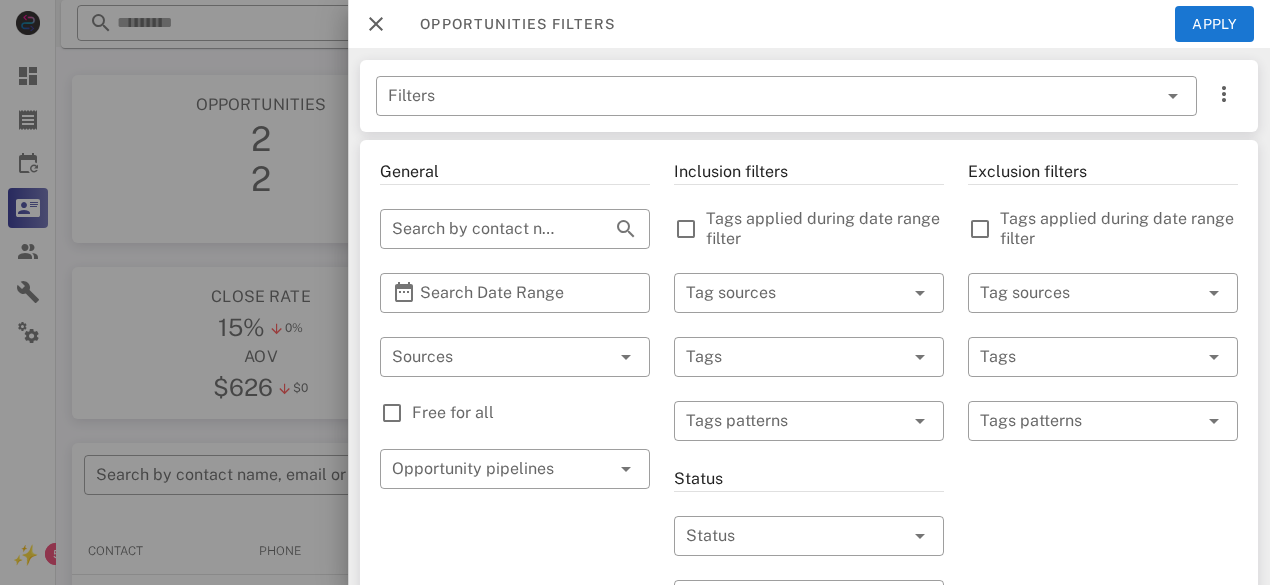 click at bounding box center (635, 292) 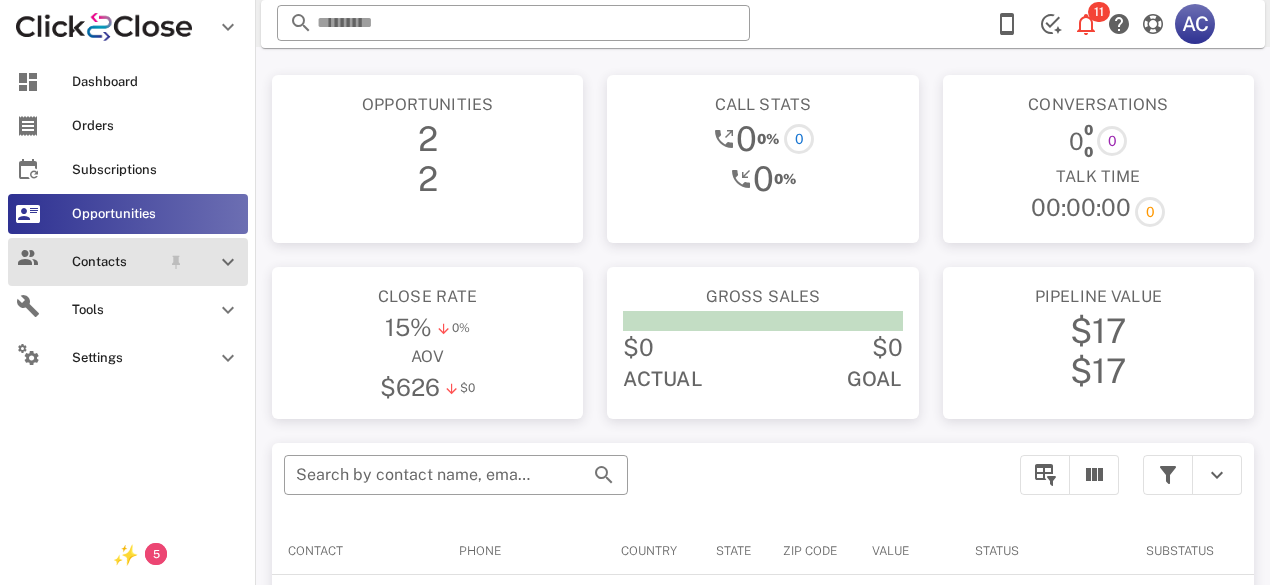 click on "Contacts" at bounding box center (116, 262) 